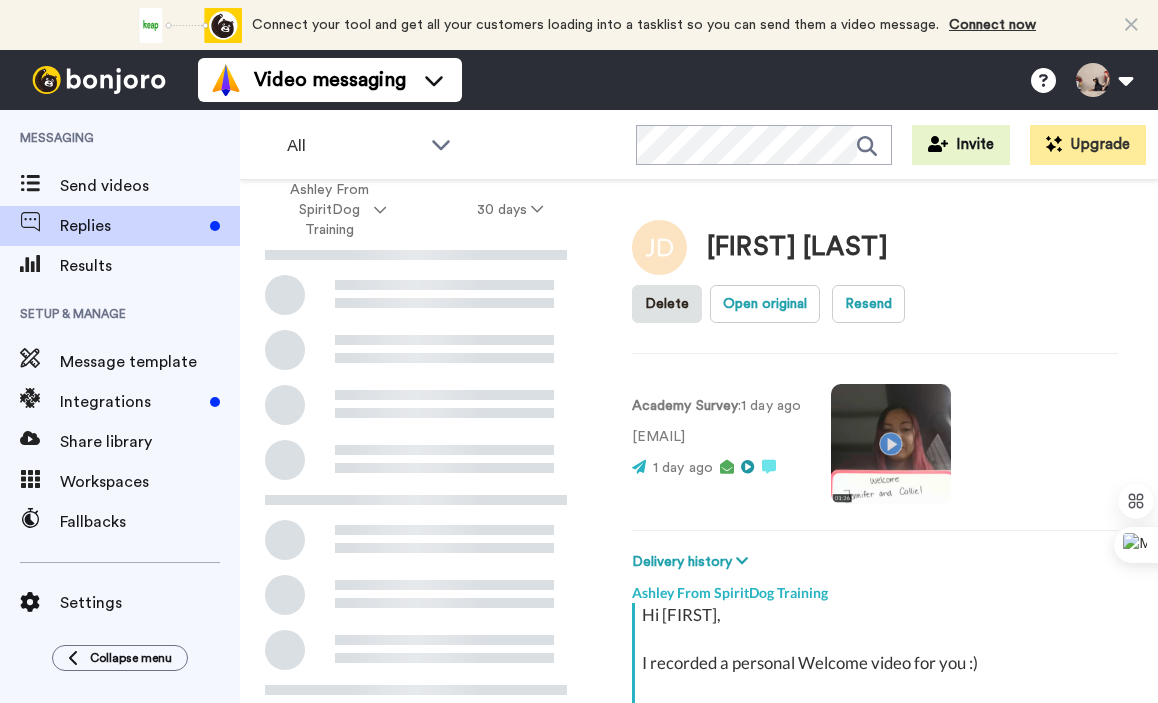 scroll, scrollTop: 0, scrollLeft: 0, axis: both 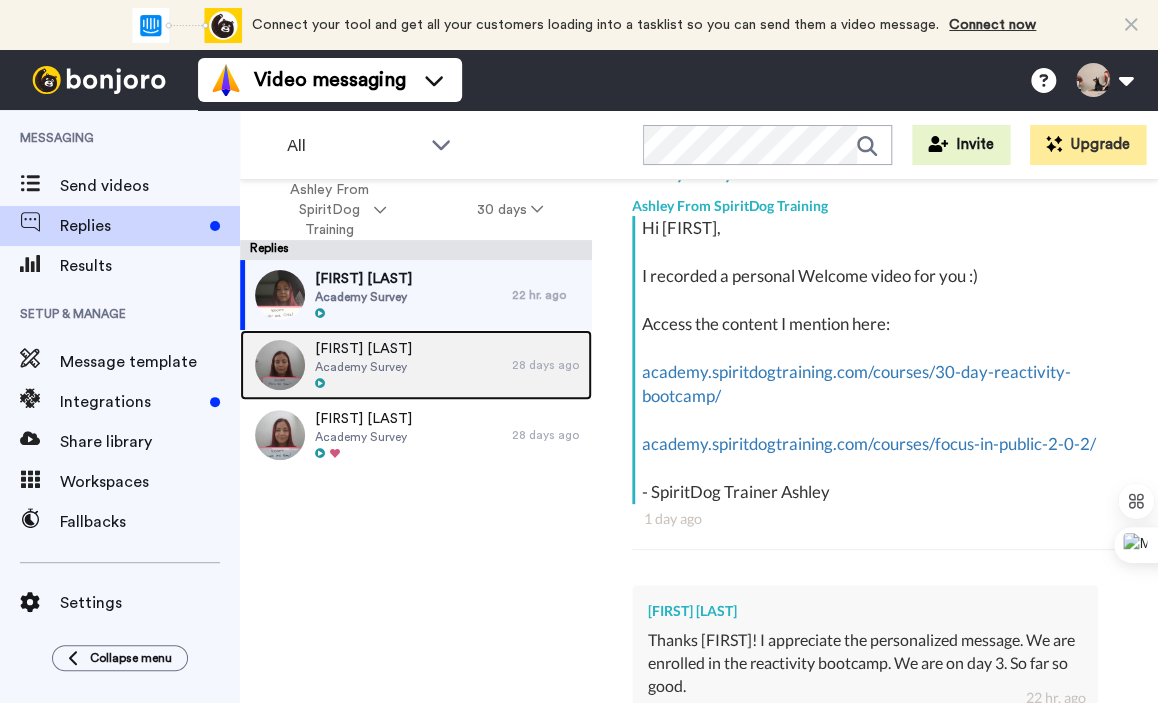 click on "[FIRST] [LAST]" at bounding box center [363, 349] 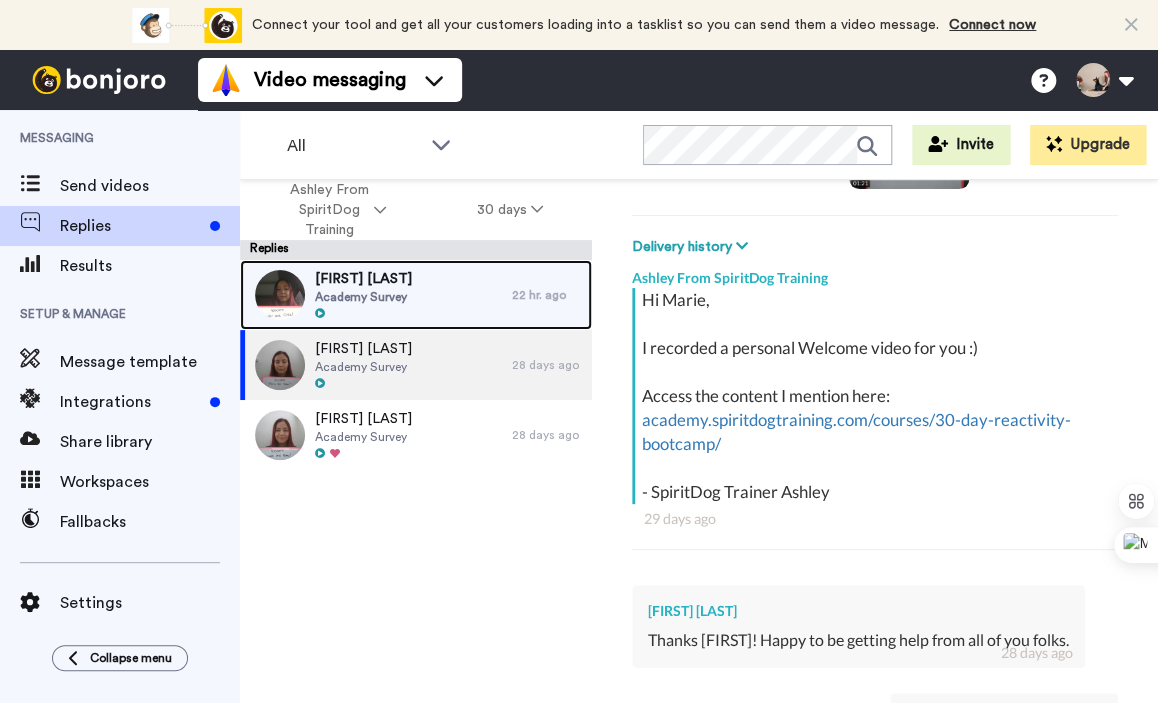 click on "Academy Survey" at bounding box center (363, 297) 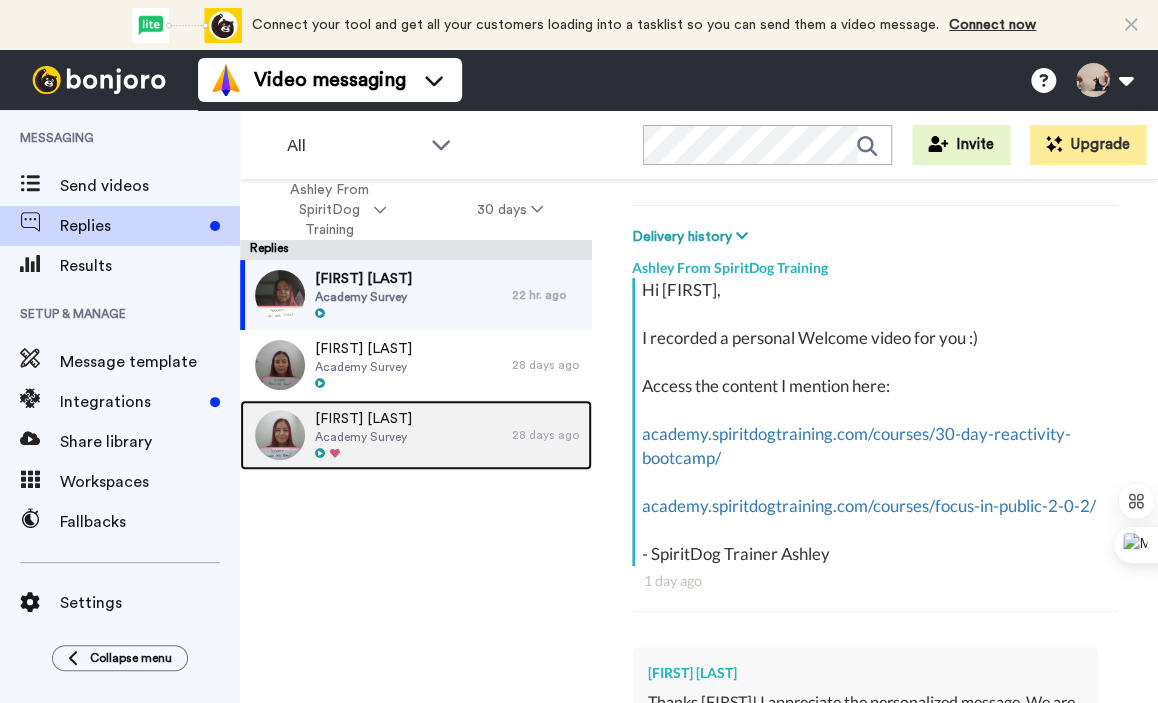 click on "[ORGANIZATION] Survey" at bounding box center (376, 435) 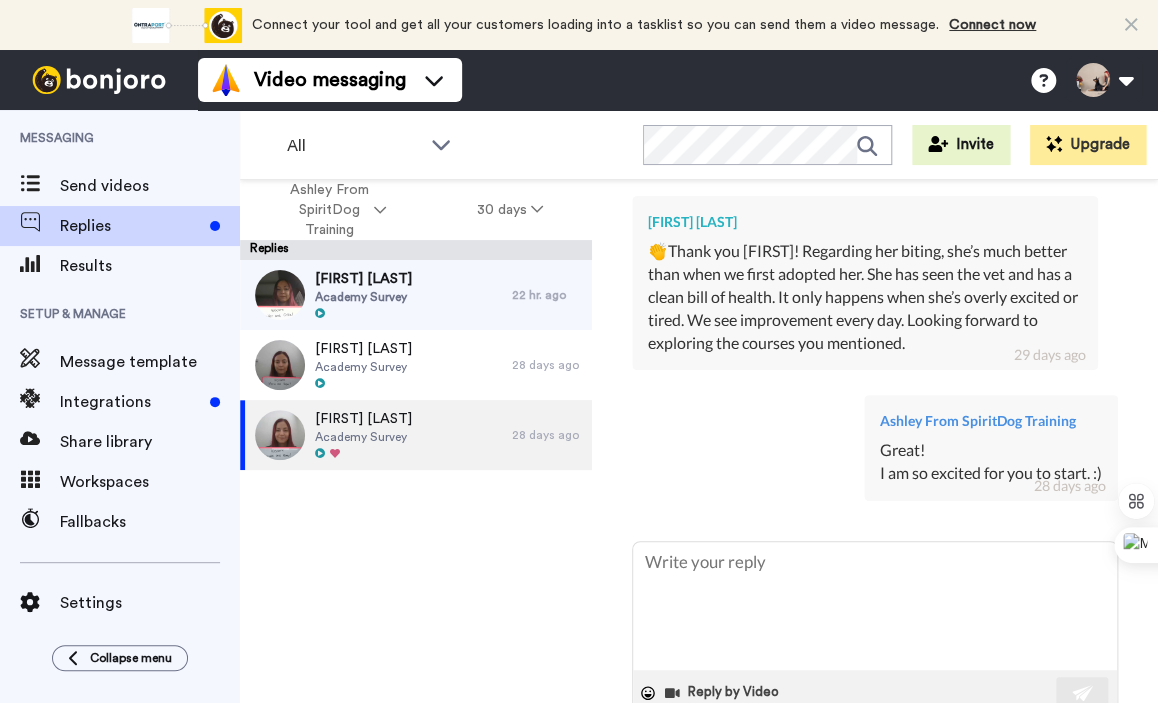 scroll, scrollTop: 812, scrollLeft: 0, axis: vertical 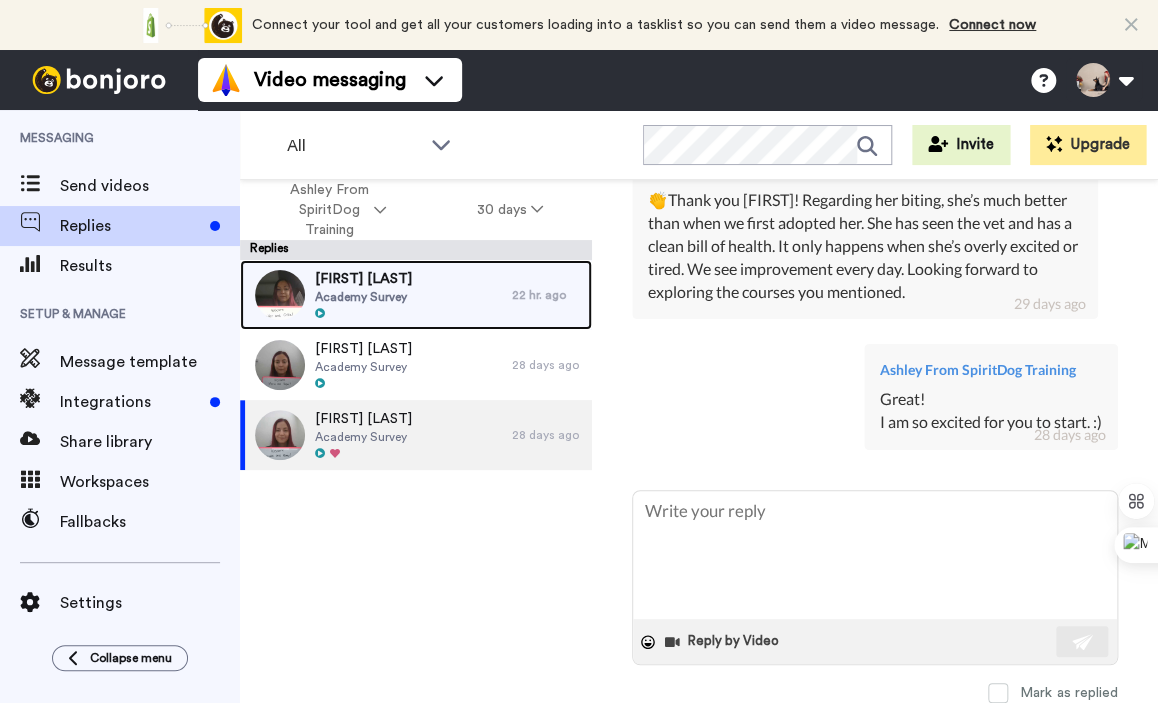 click on "Academy Survey" at bounding box center (363, 297) 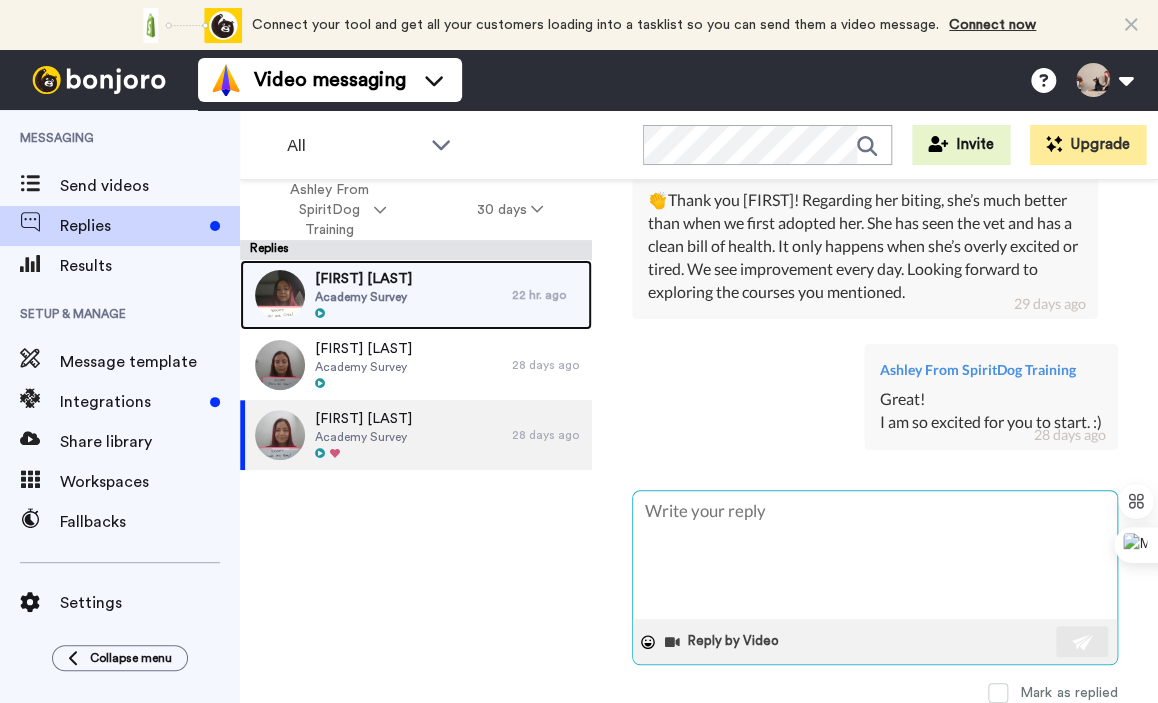 scroll, scrollTop: 660, scrollLeft: 0, axis: vertical 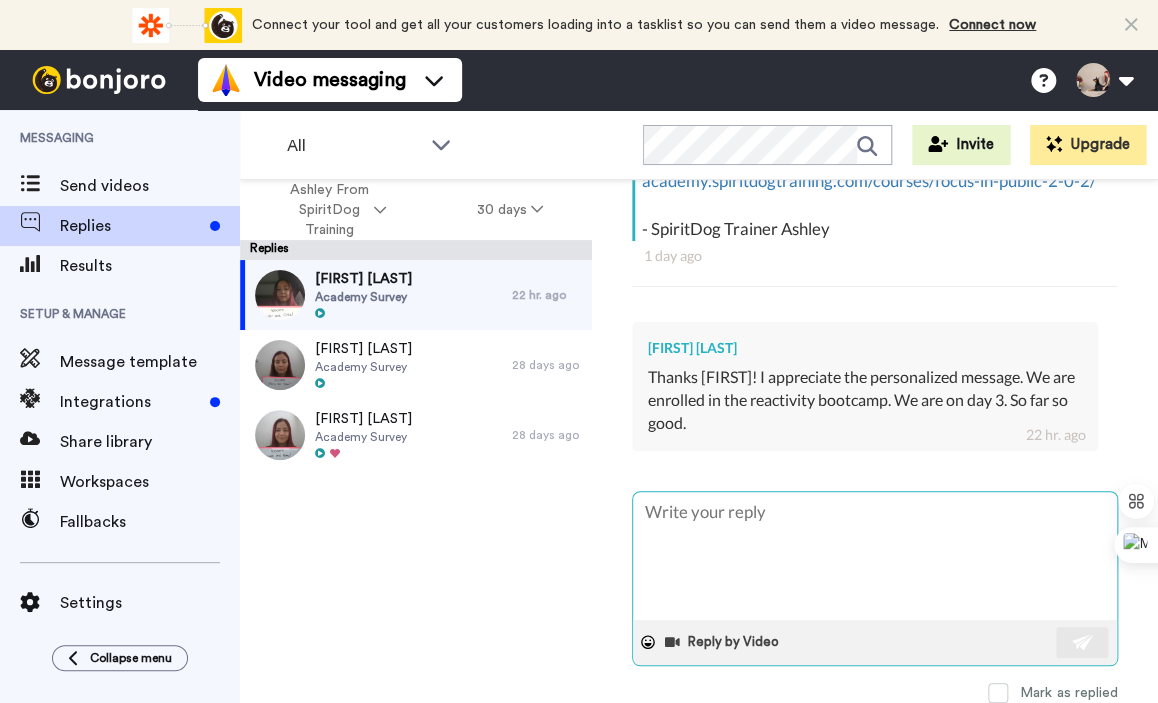 click at bounding box center (875, 556) 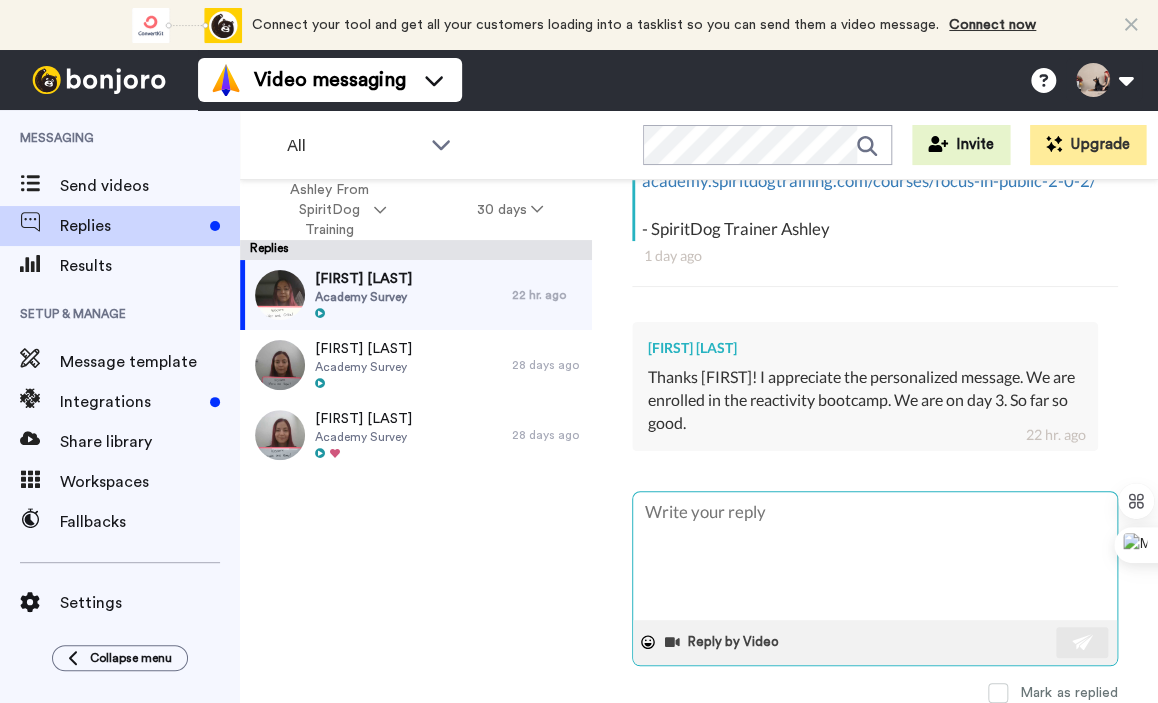 type on "x" 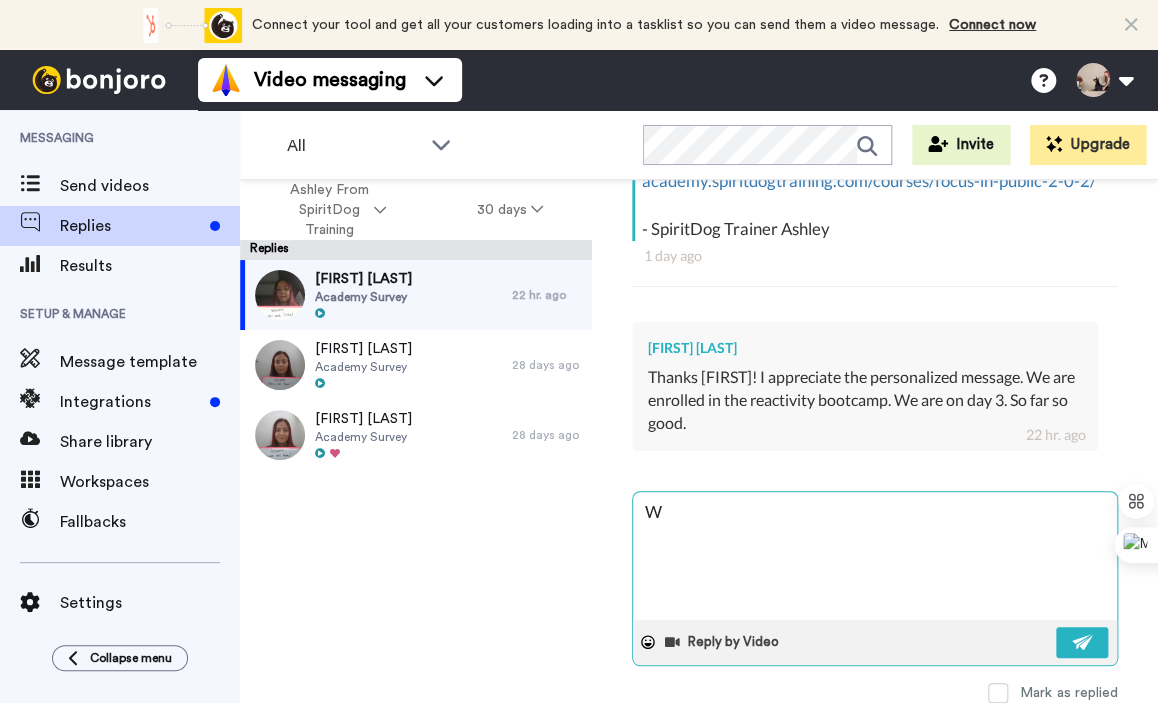type on "x" 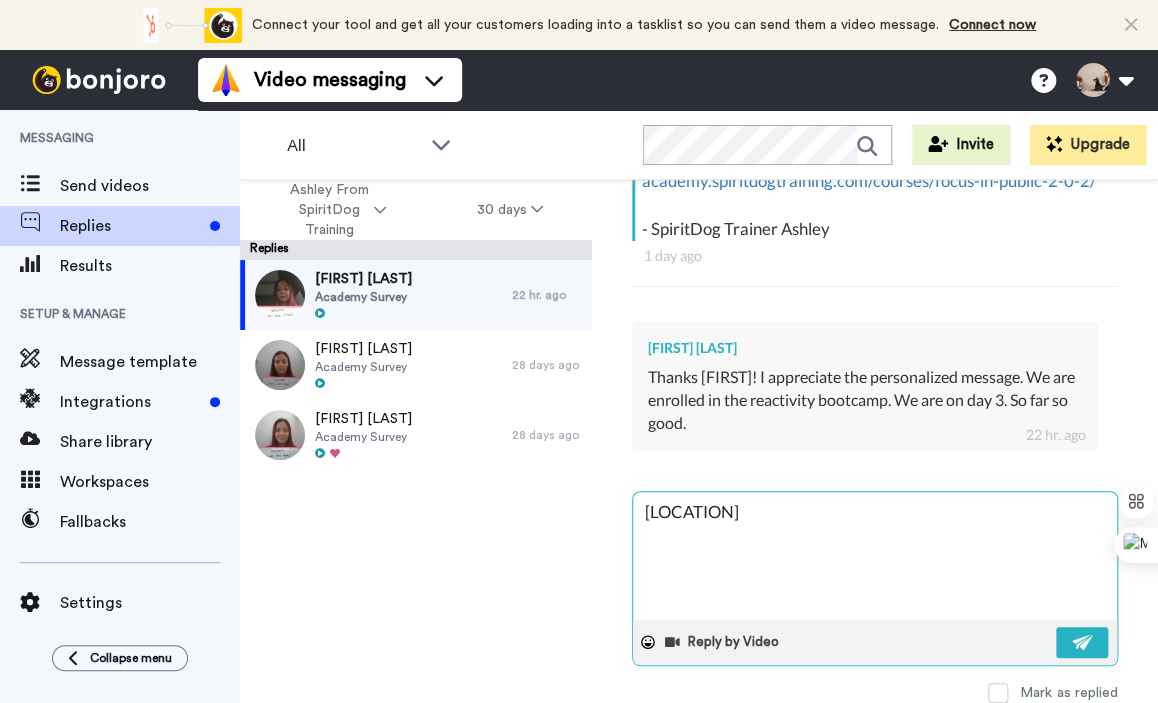 type on "x" 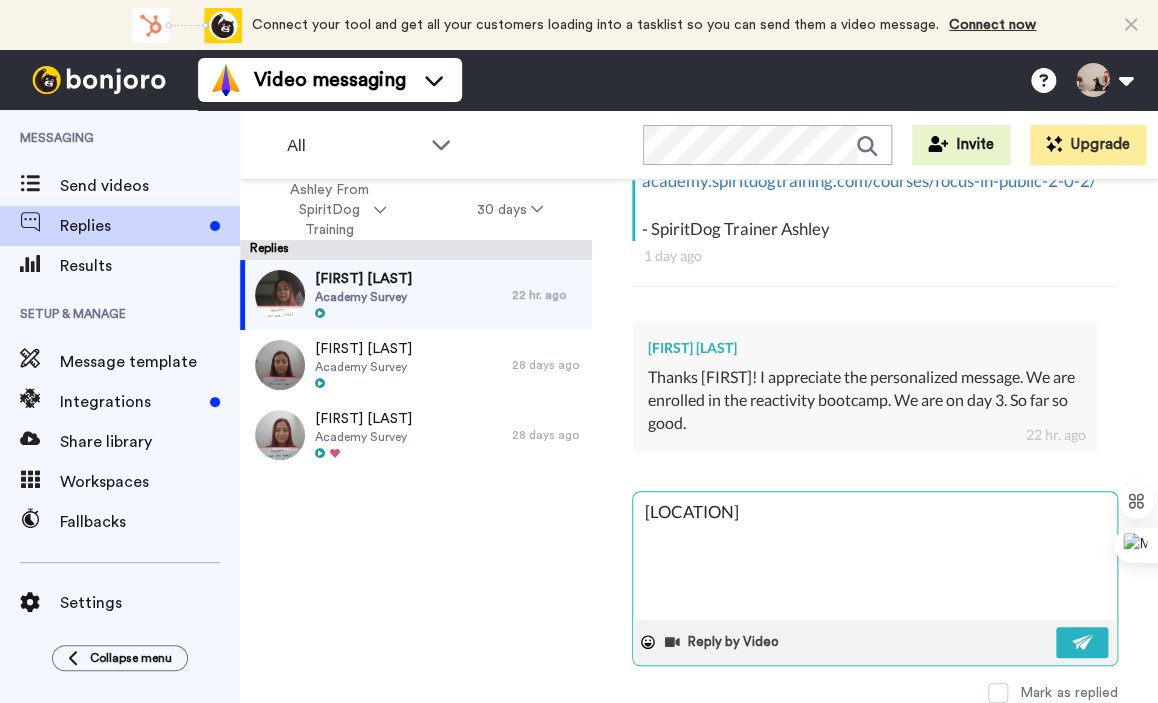 type on "x" 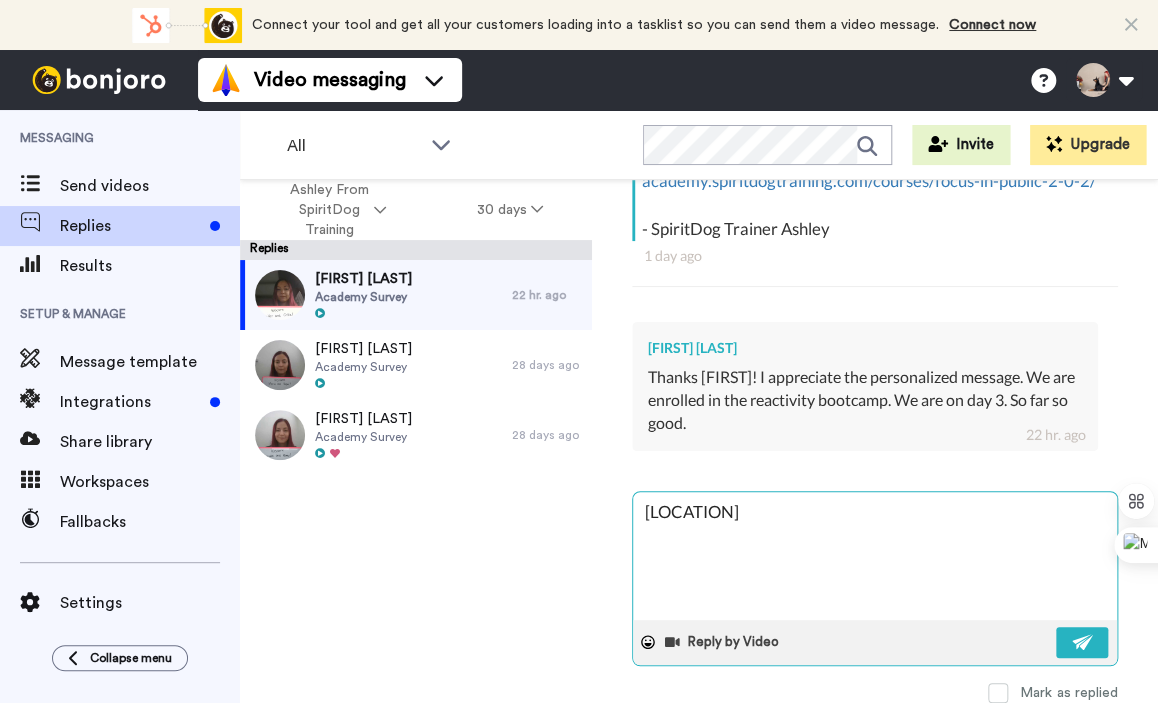 type on "x" 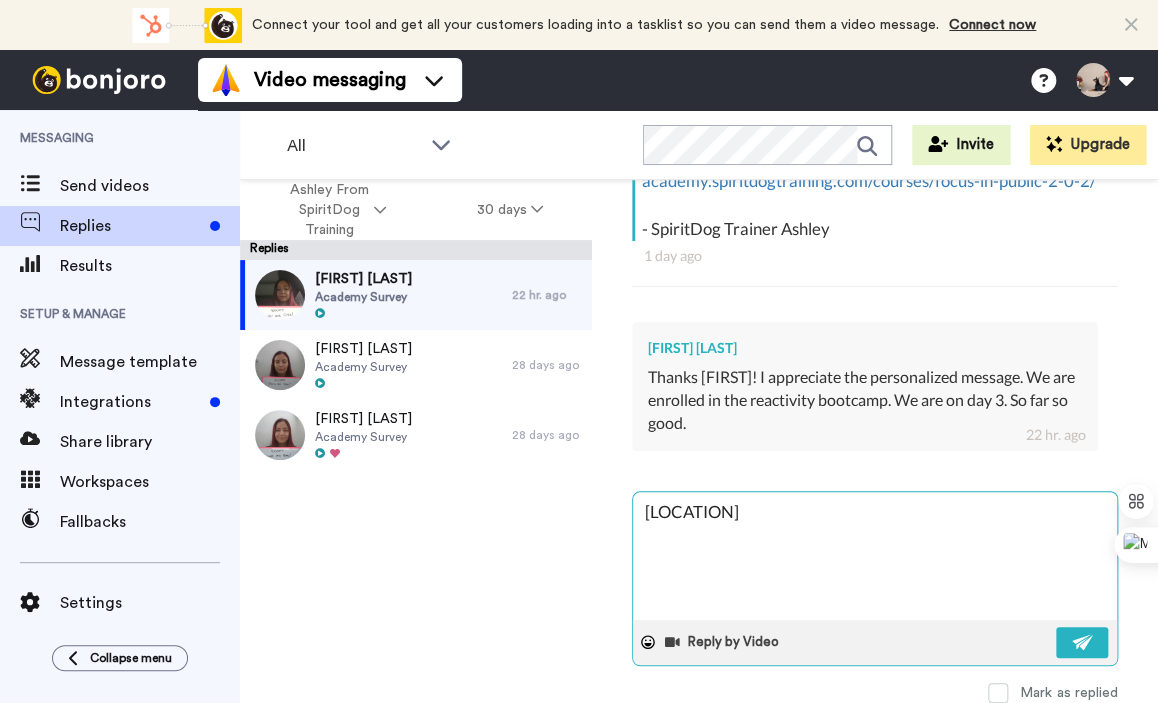type on "x" 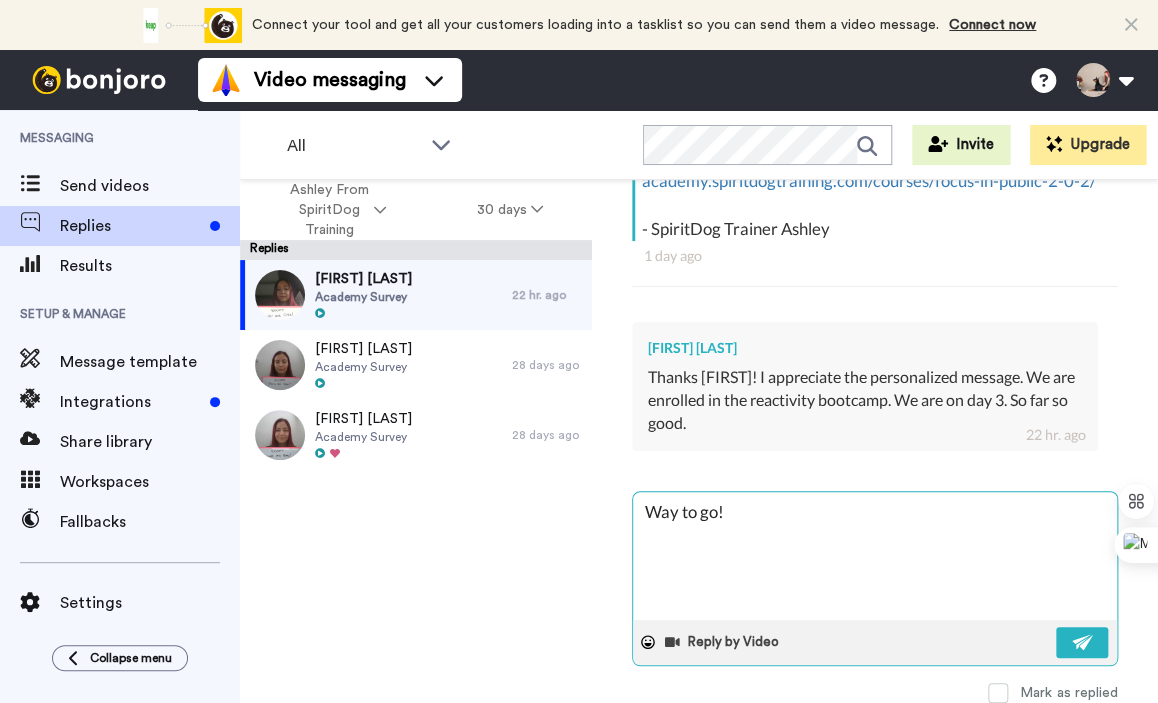 type on "x" 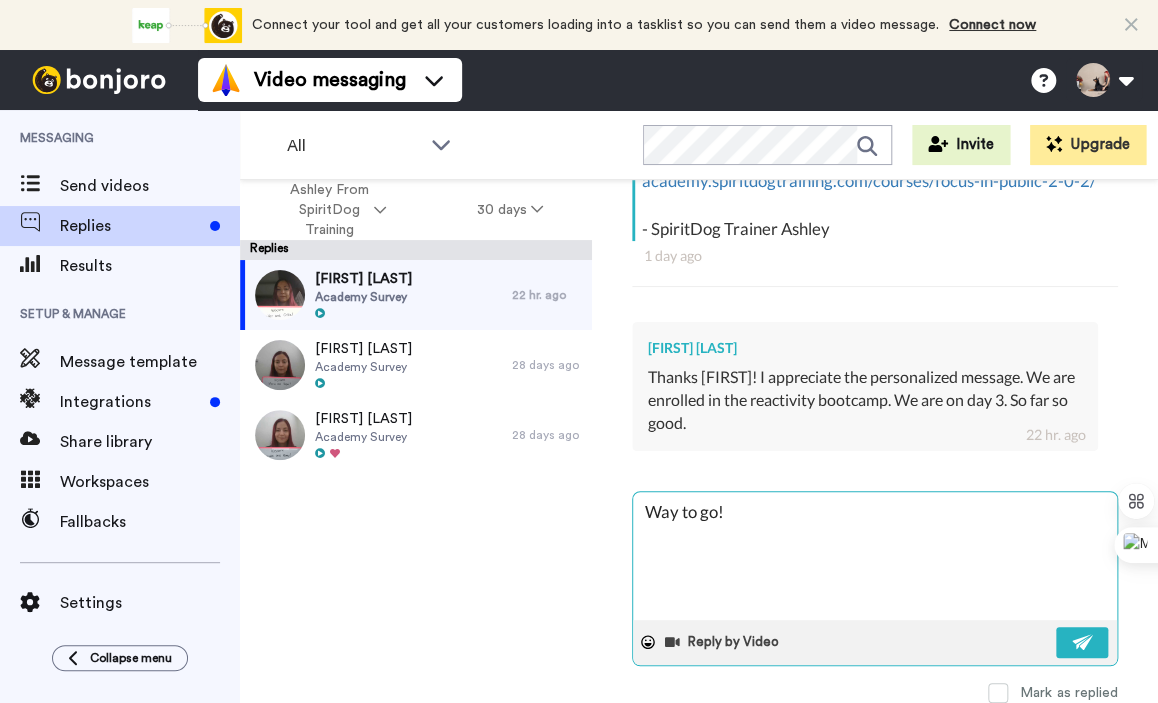 type on "x" 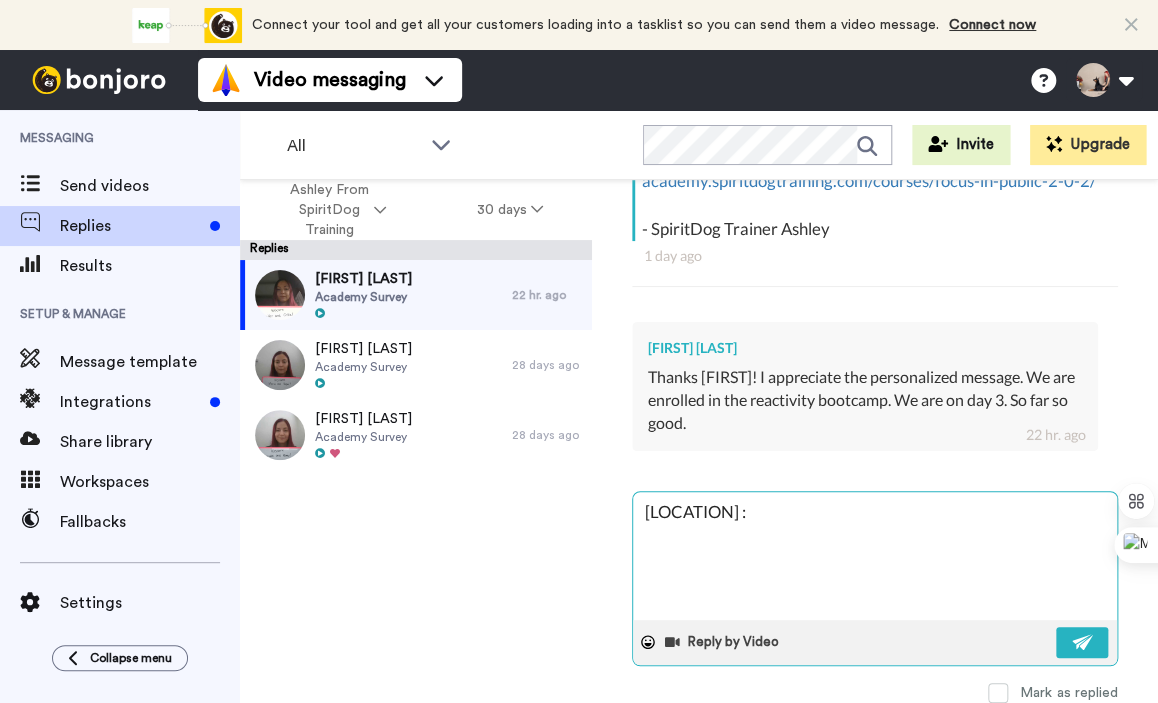 type on "x" 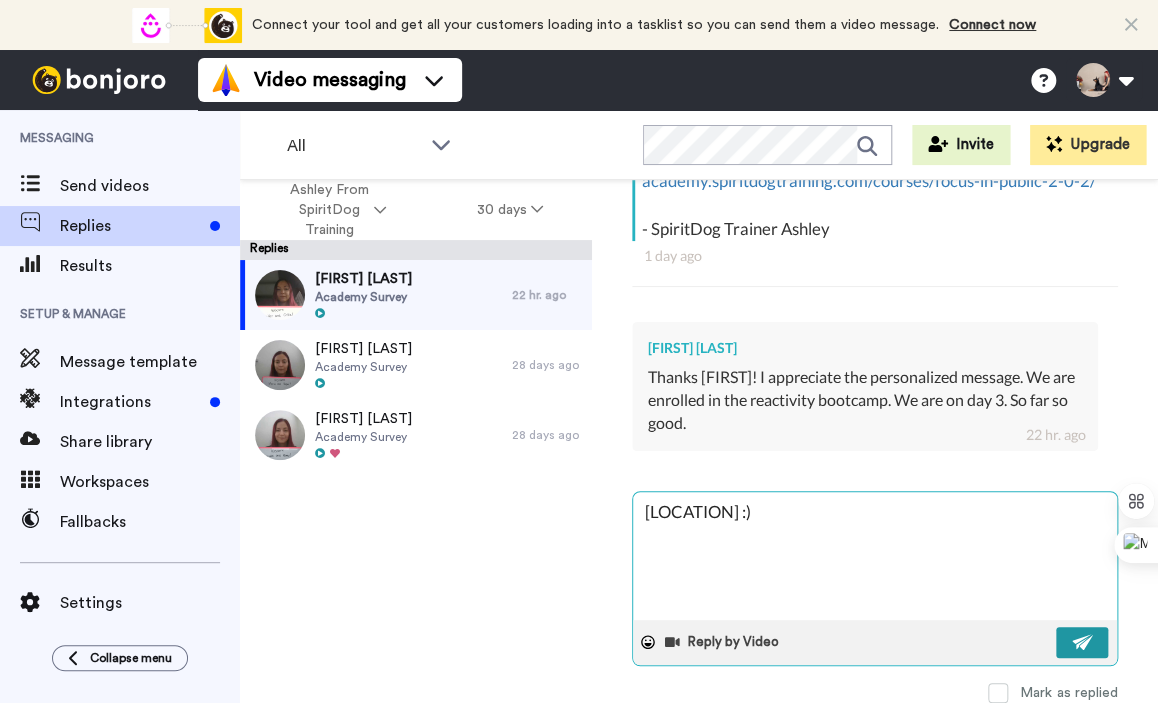 type on "[LOCATION] :)" 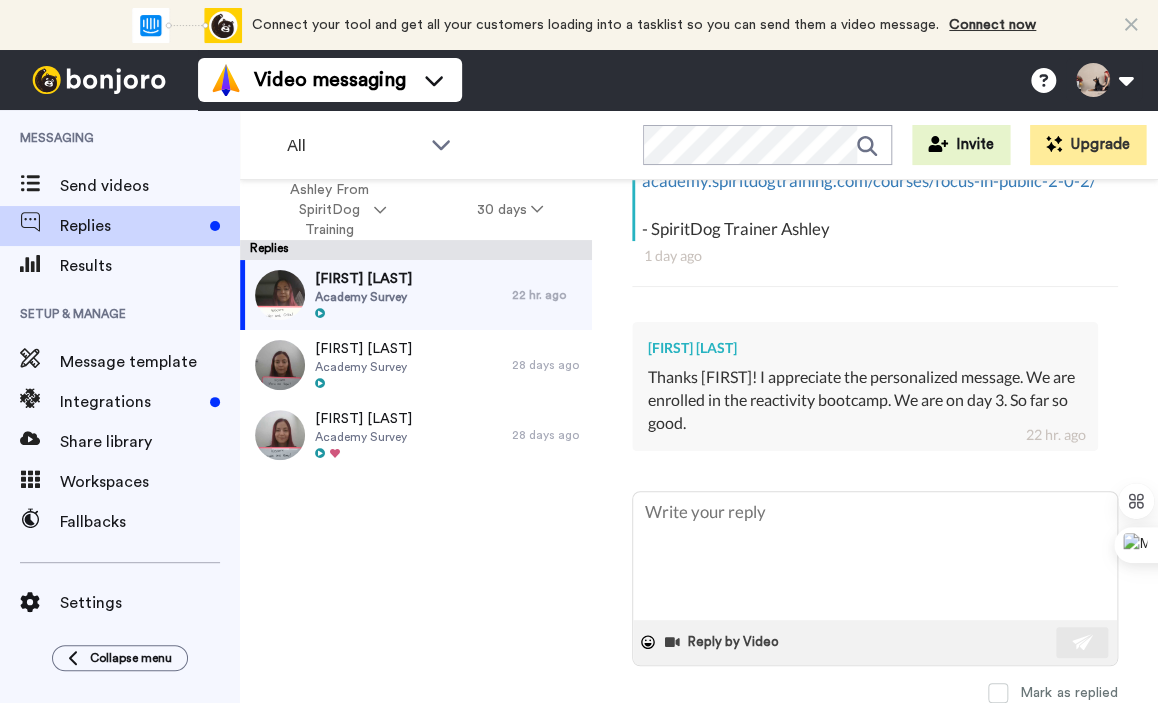 type on "x" 